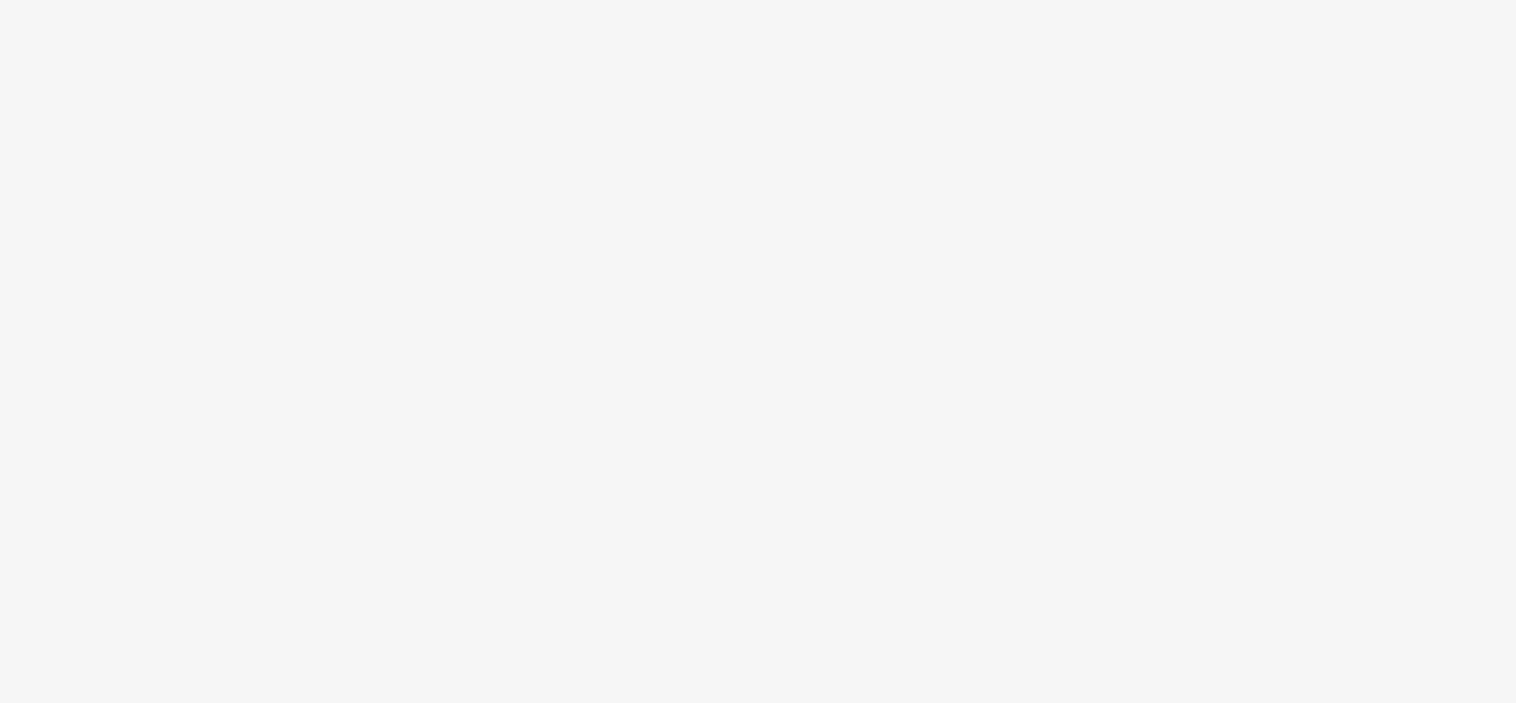 scroll, scrollTop: 0, scrollLeft: 0, axis: both 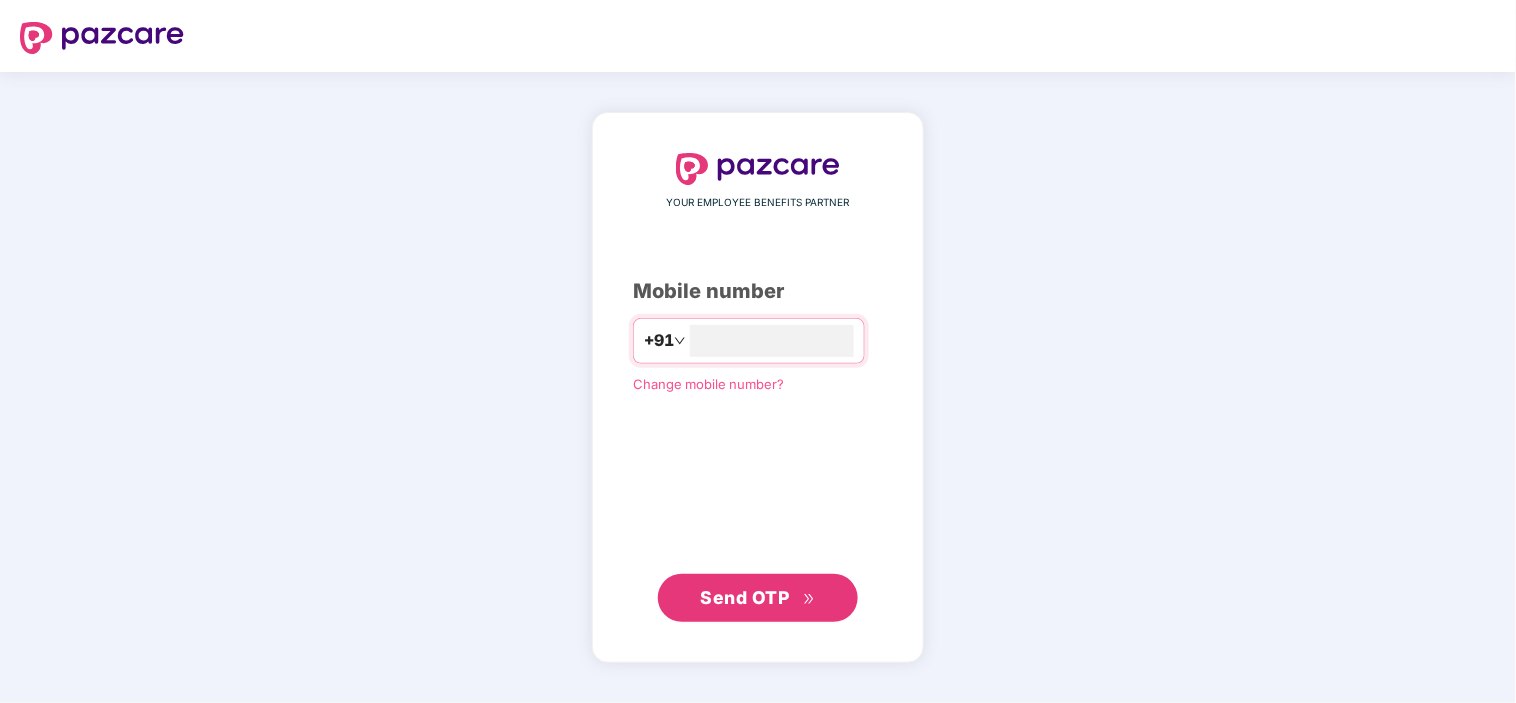 type on "**********" 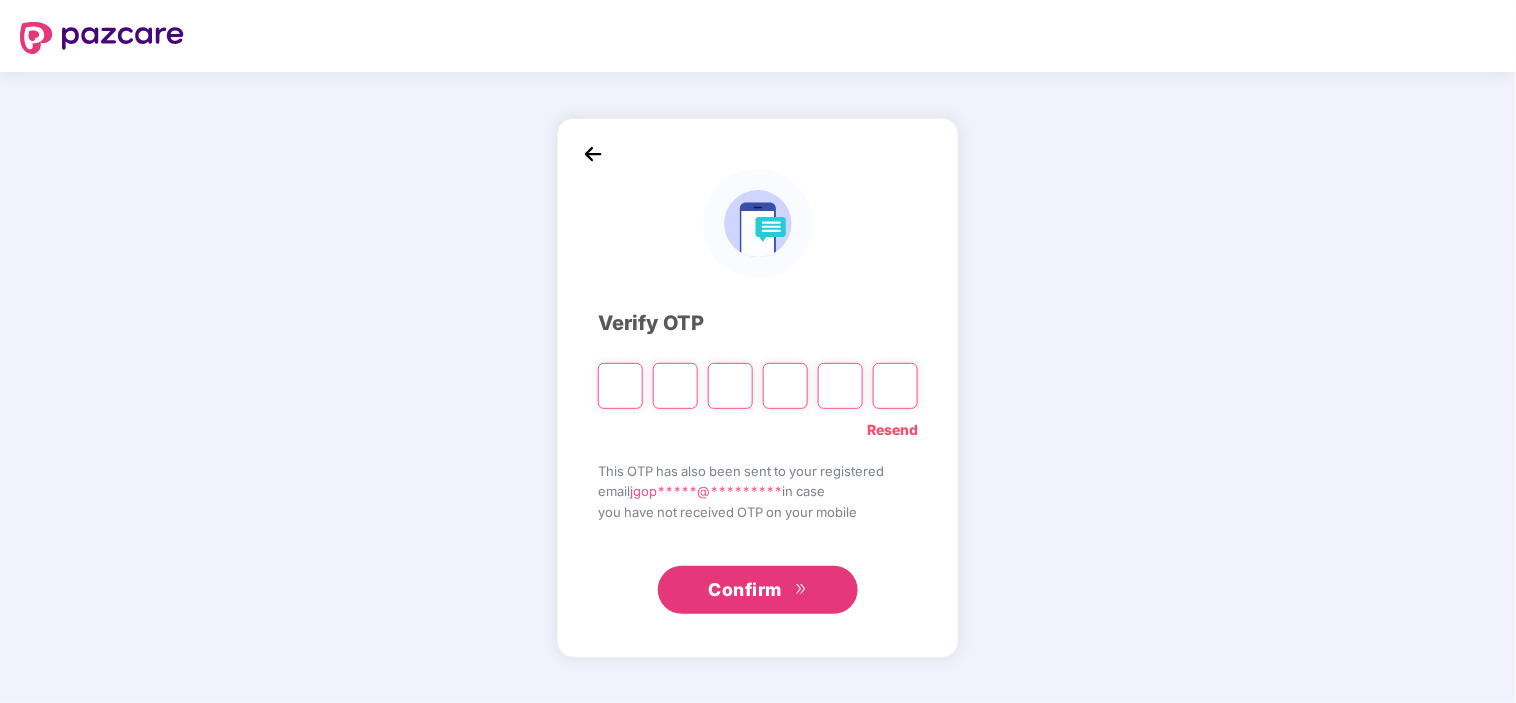 type on "*" 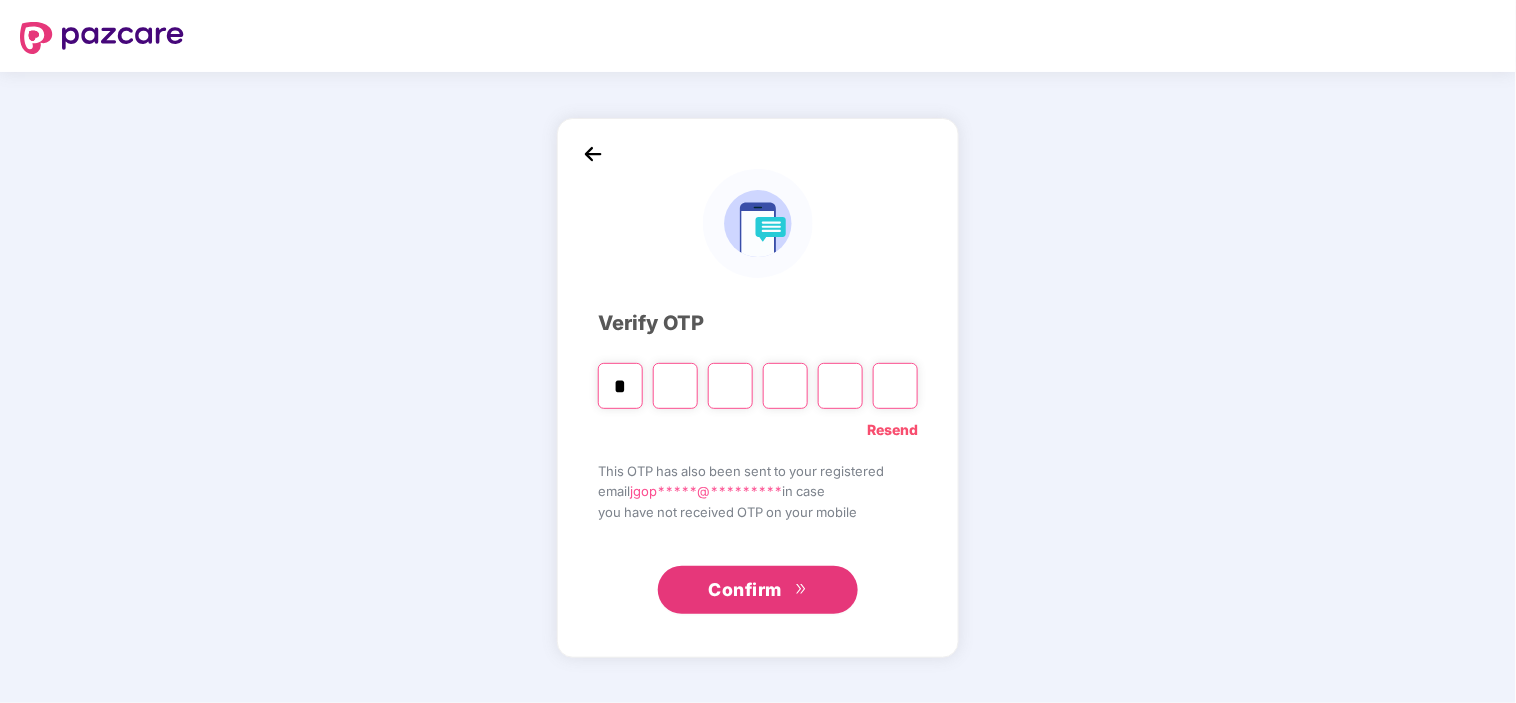 type on "*" 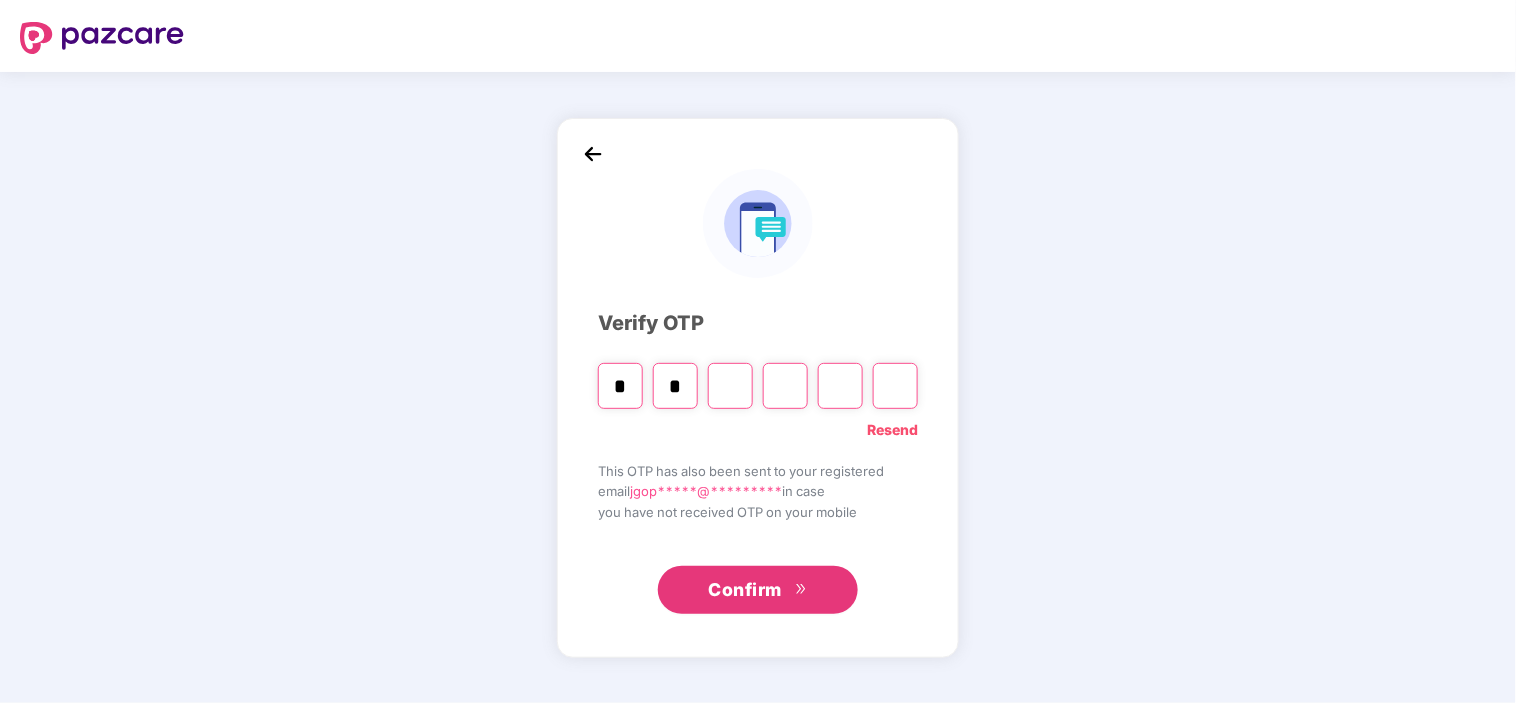 type on "*" 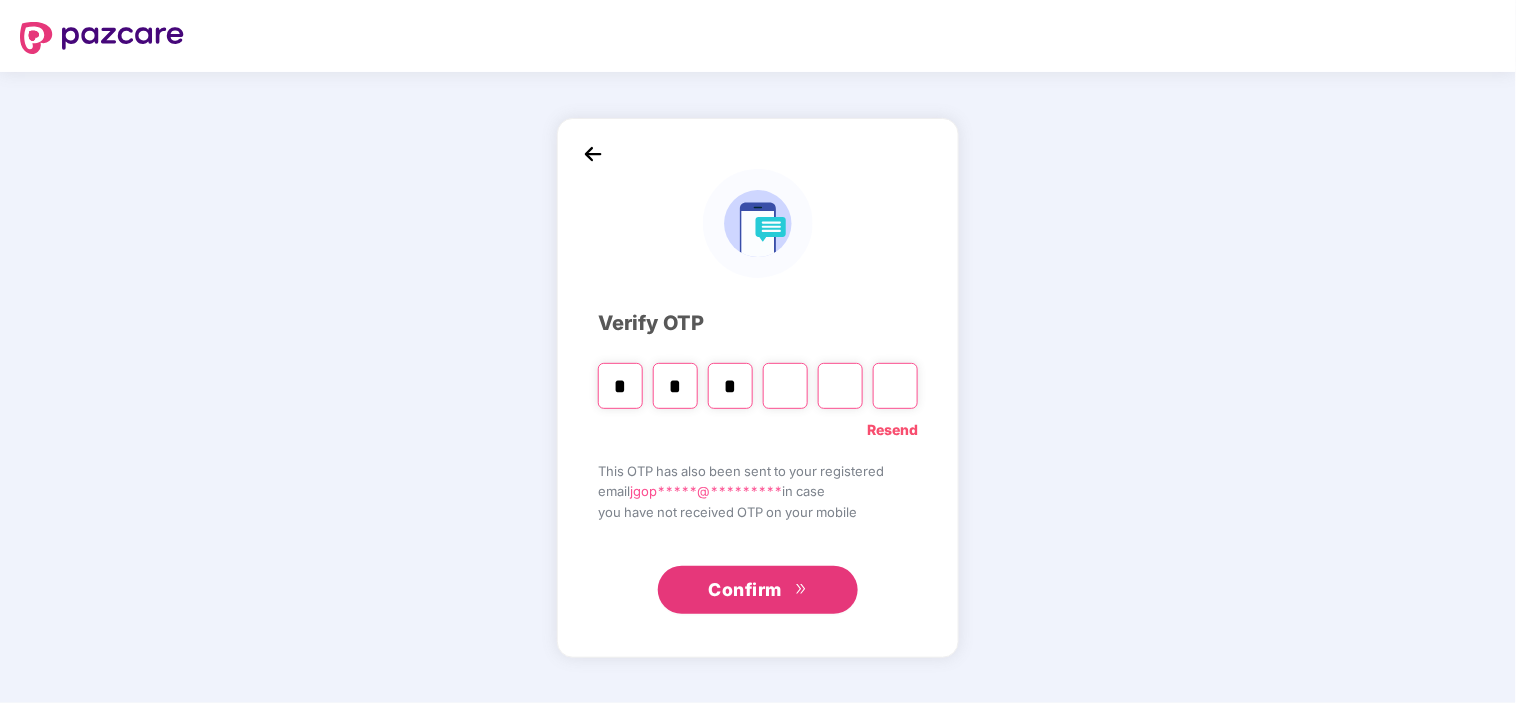 type on "*" 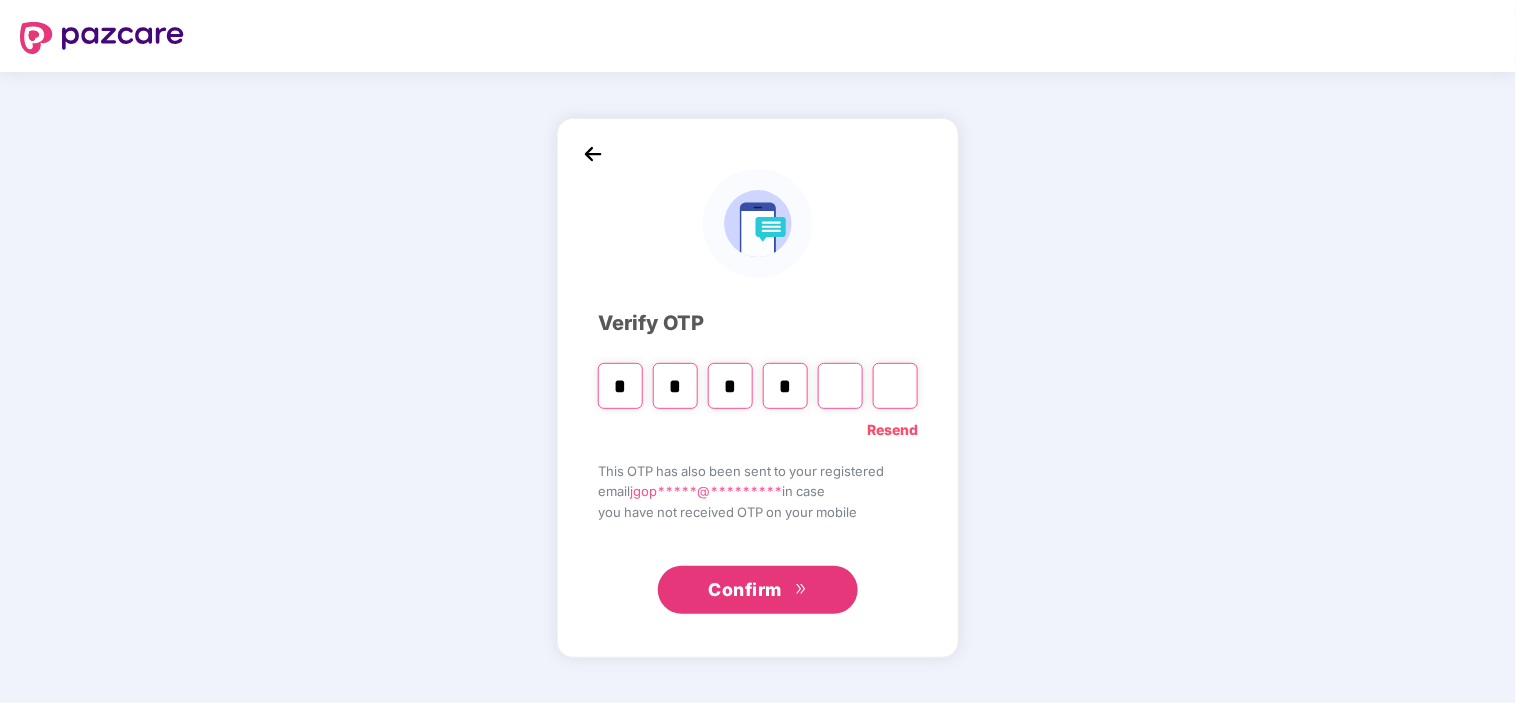 type on "*" 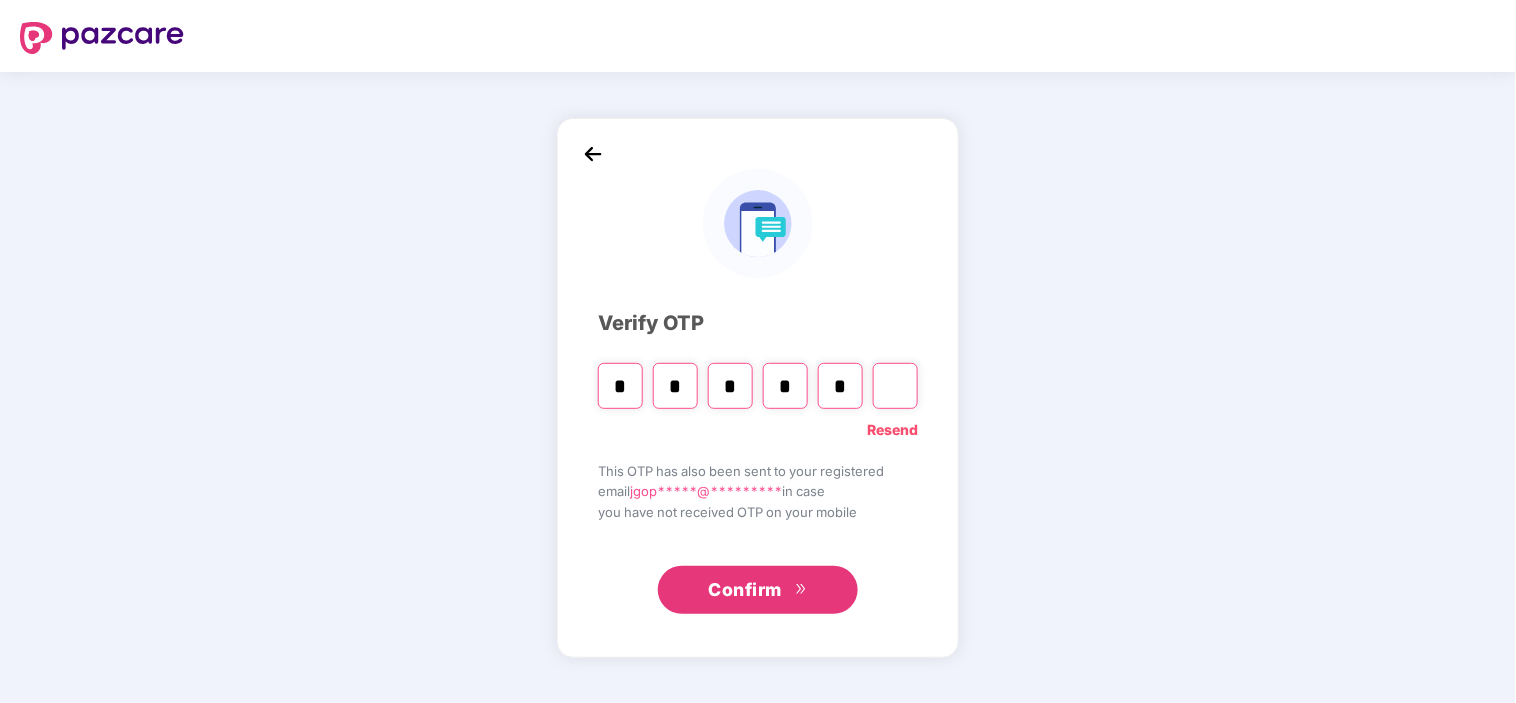 type on "*" 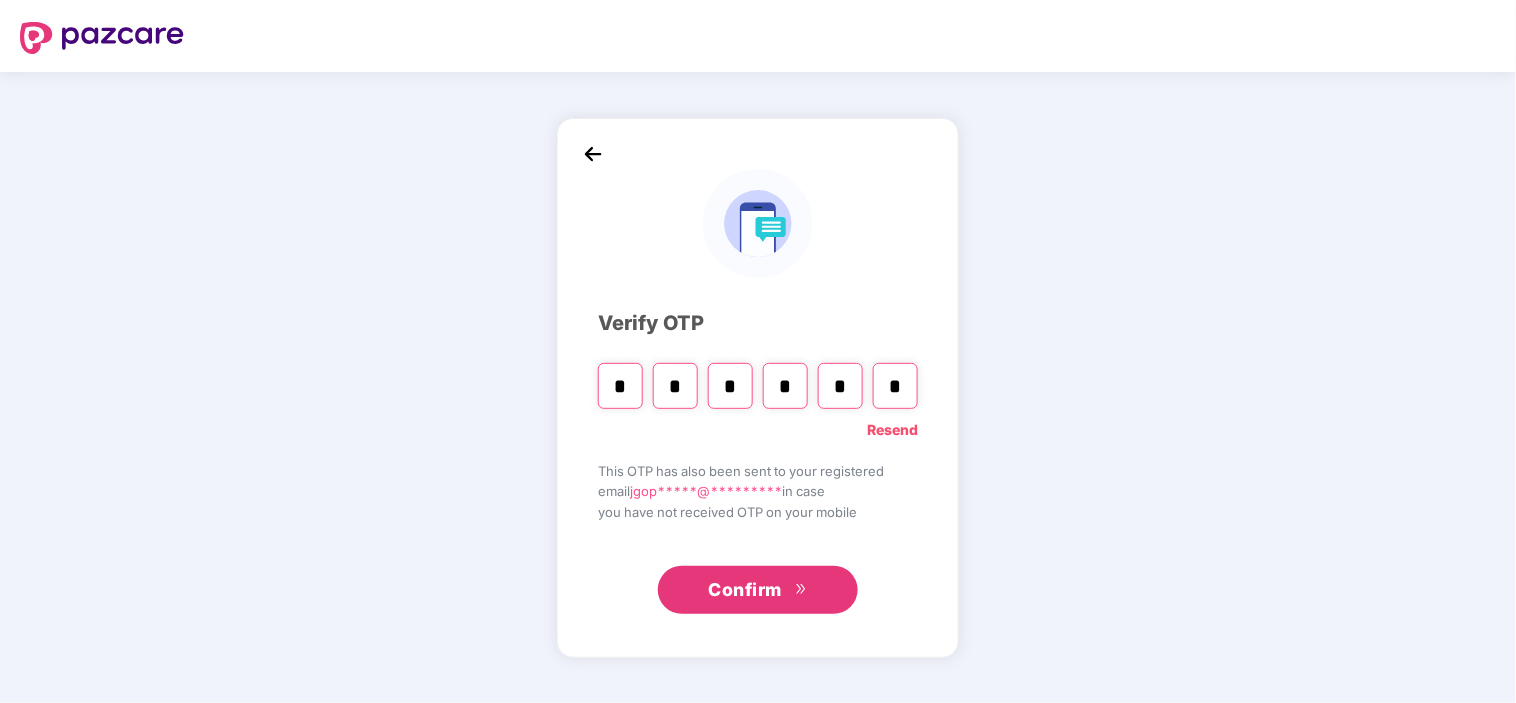 type 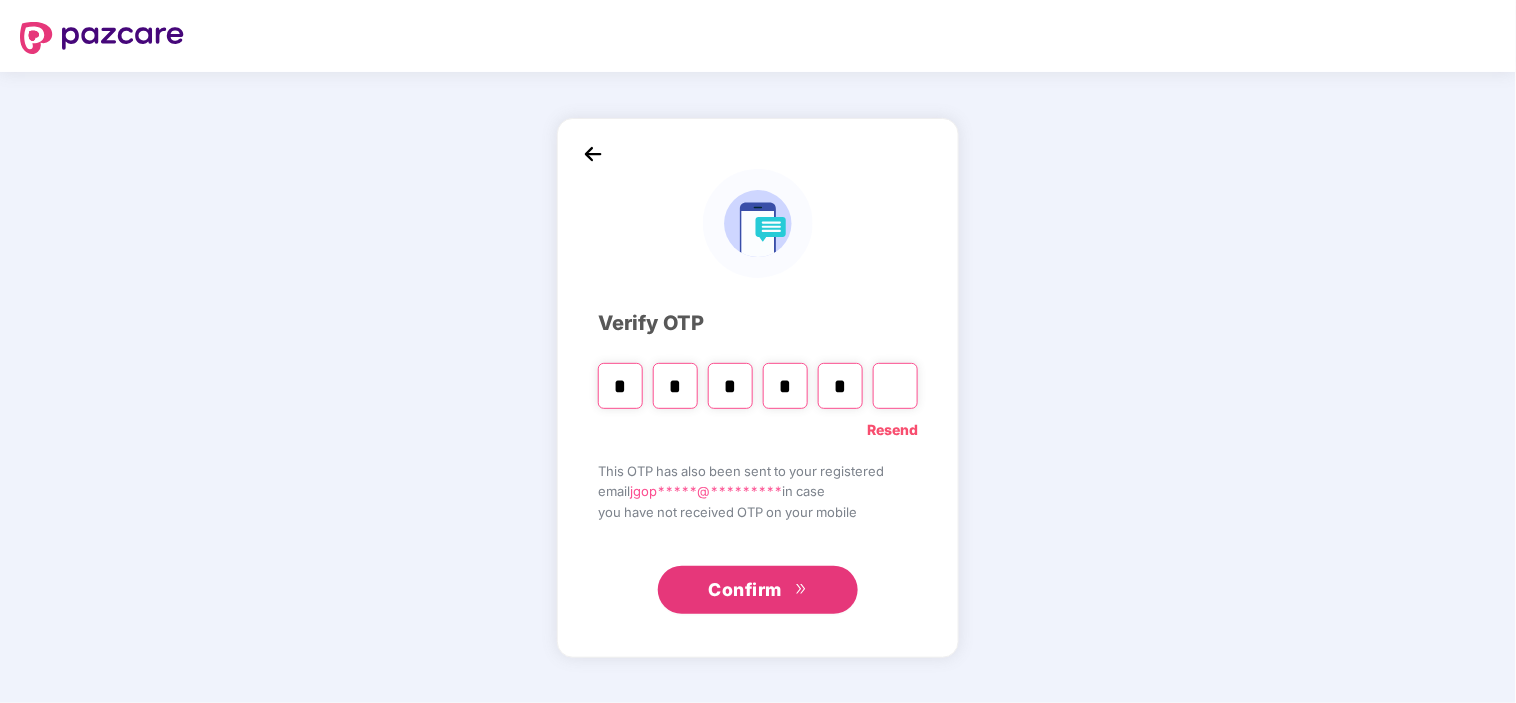 type 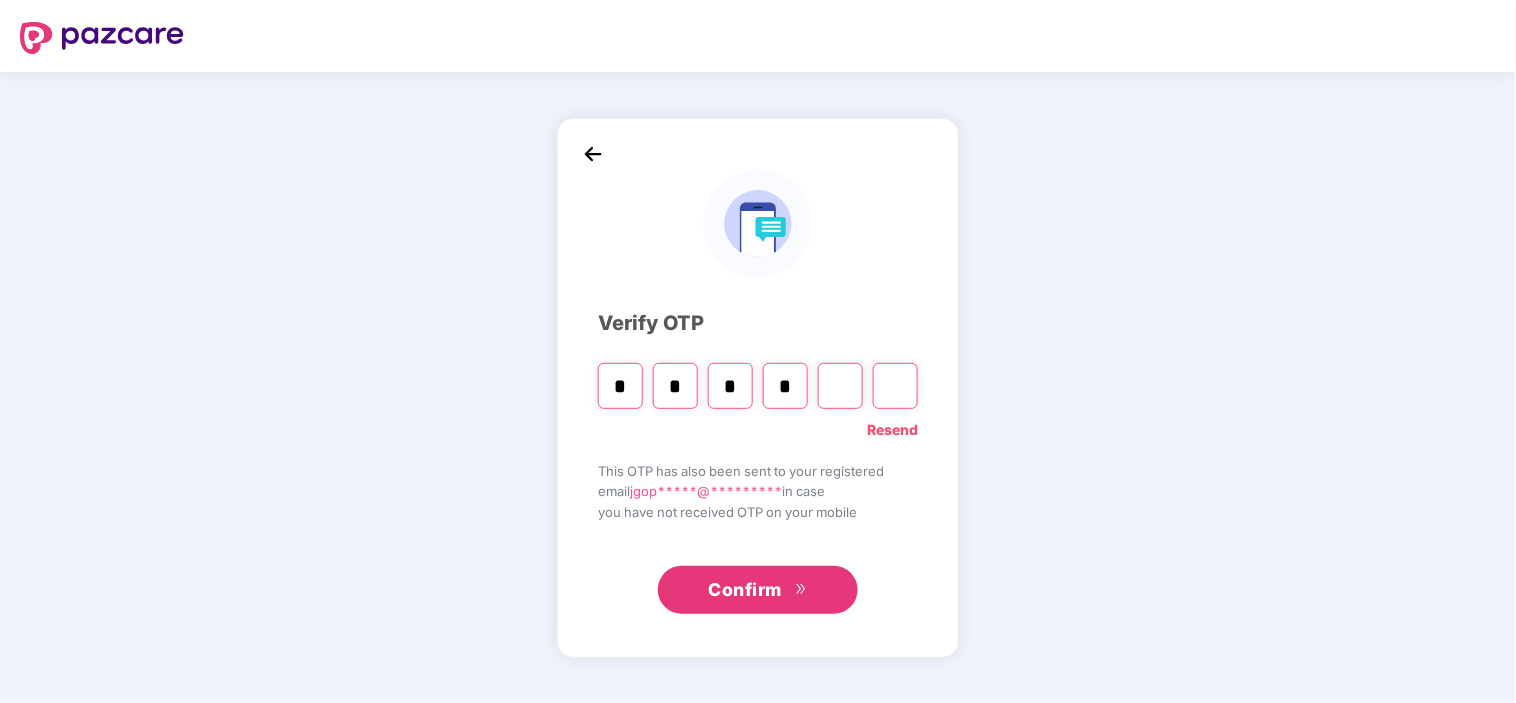 type 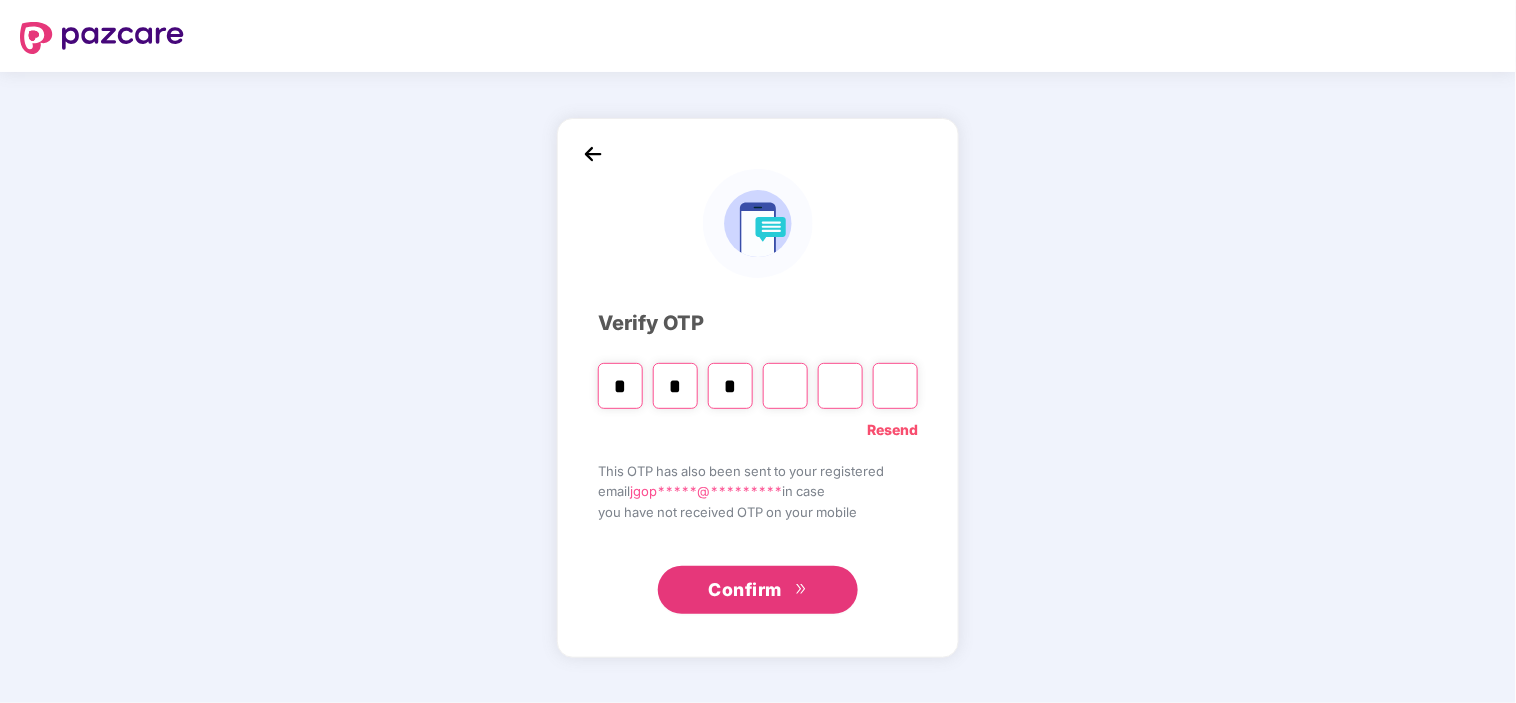 type on "*" 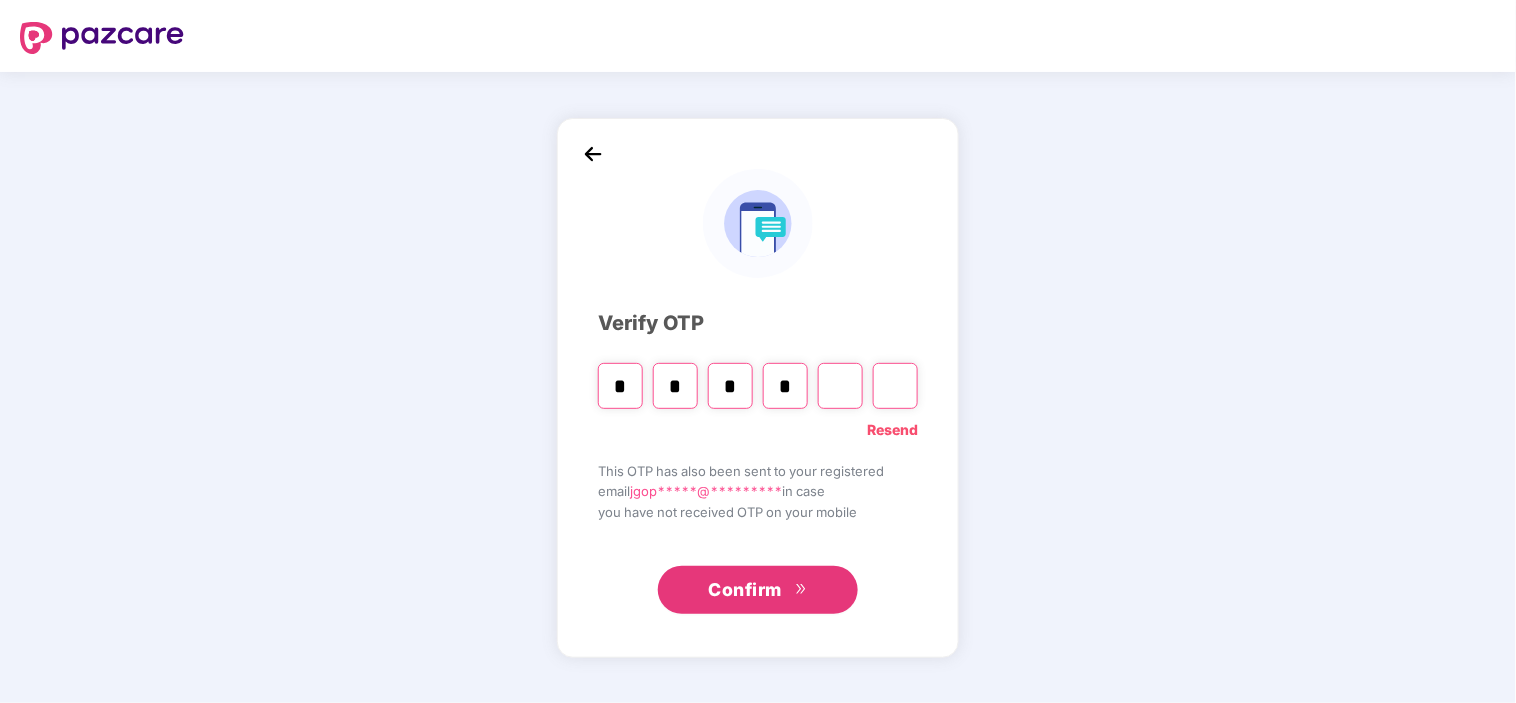 type on "*" 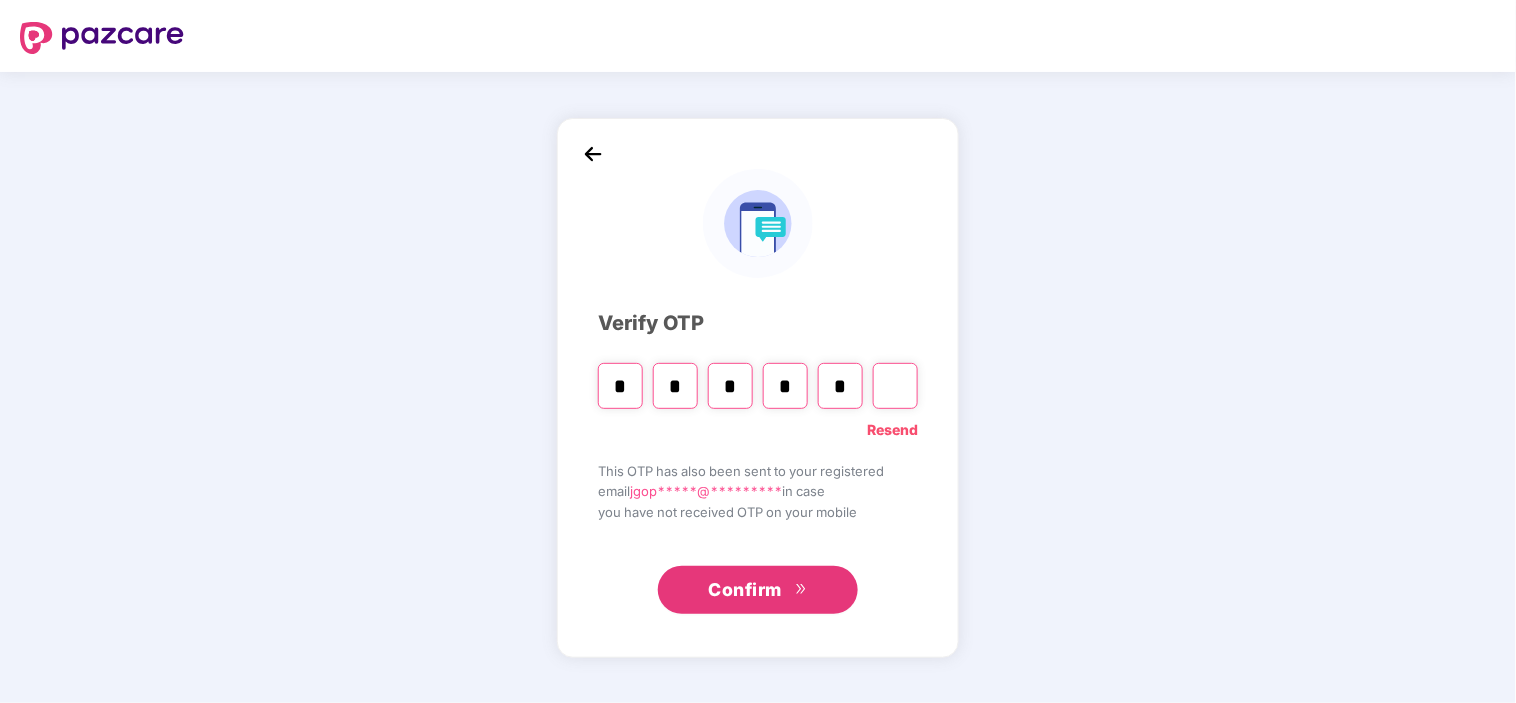 type on "*" 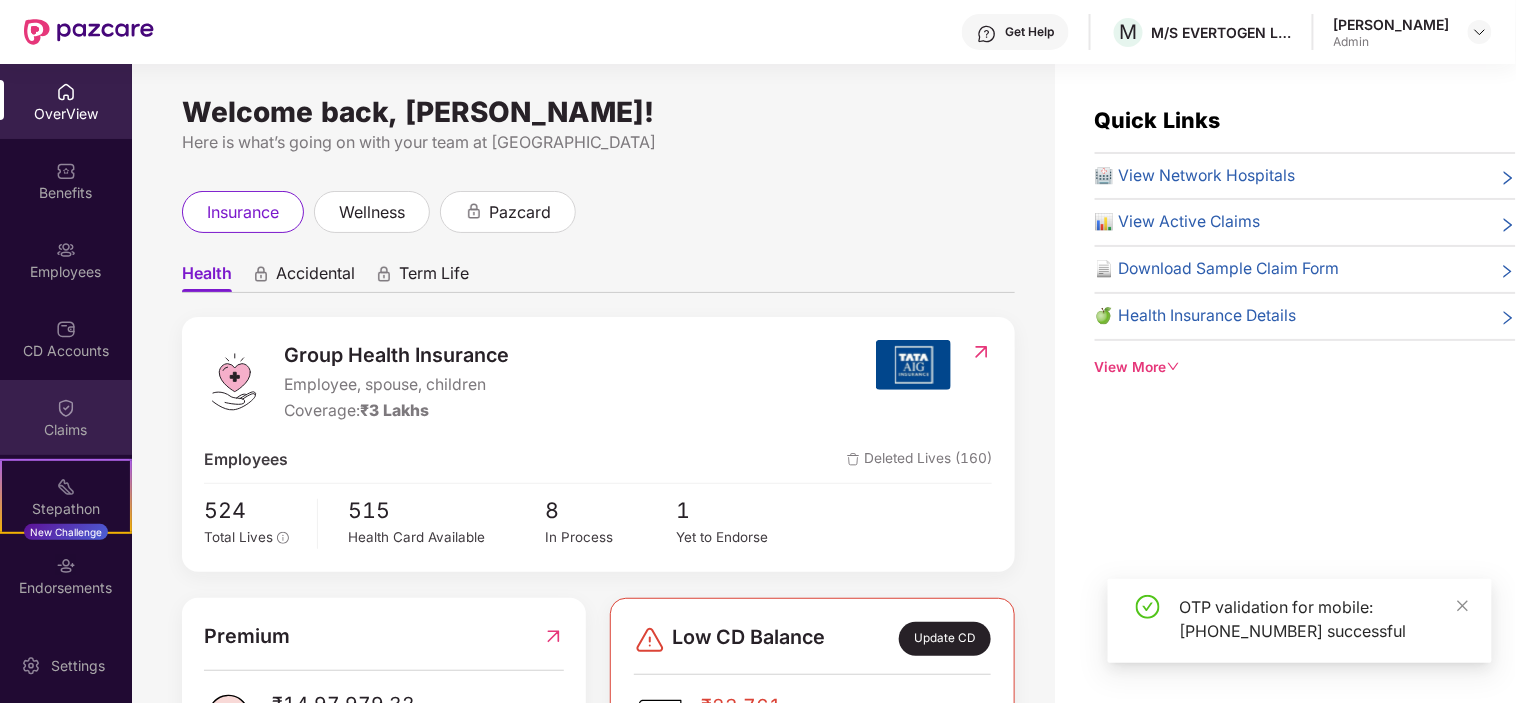 click on "Claims" at bounding box center (66, 430) 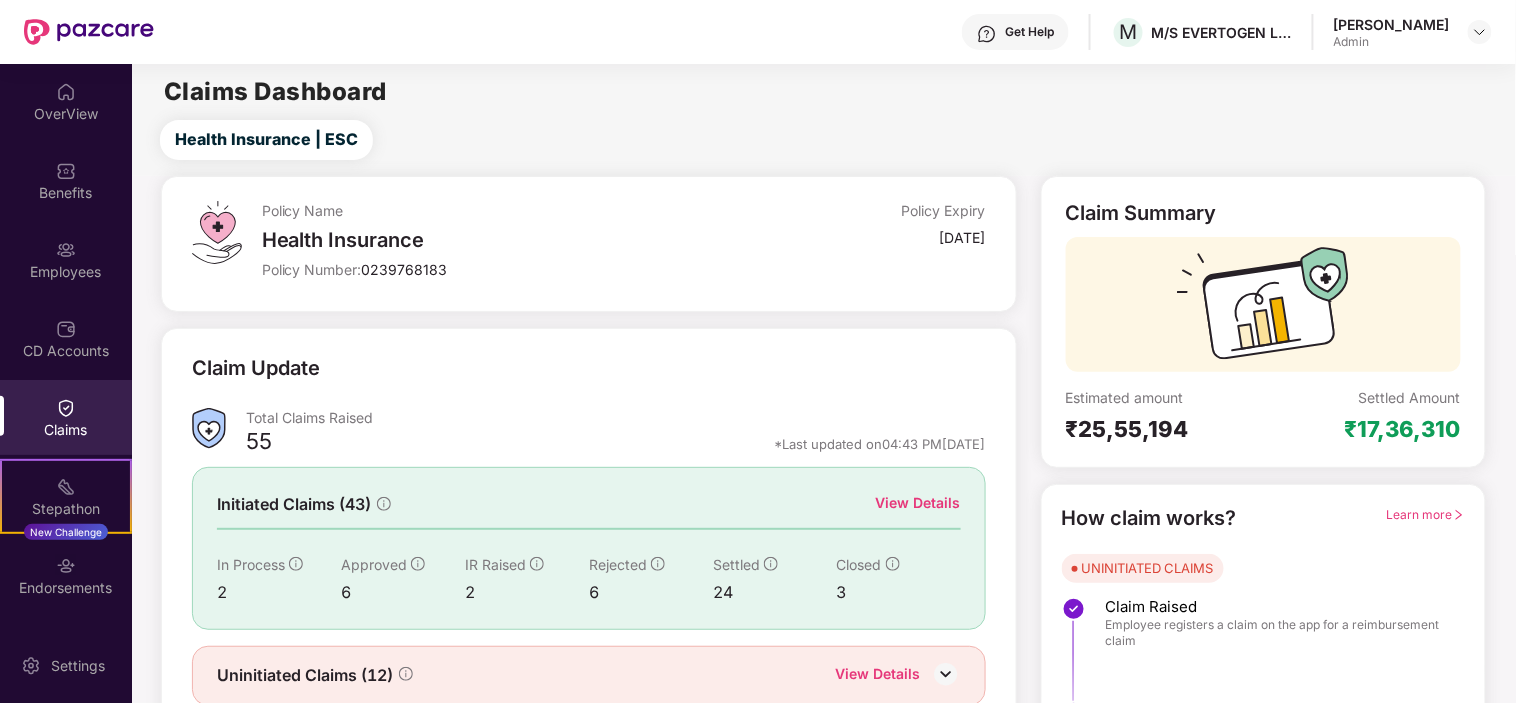 click on "View Details" at bounding box center [918, 504] 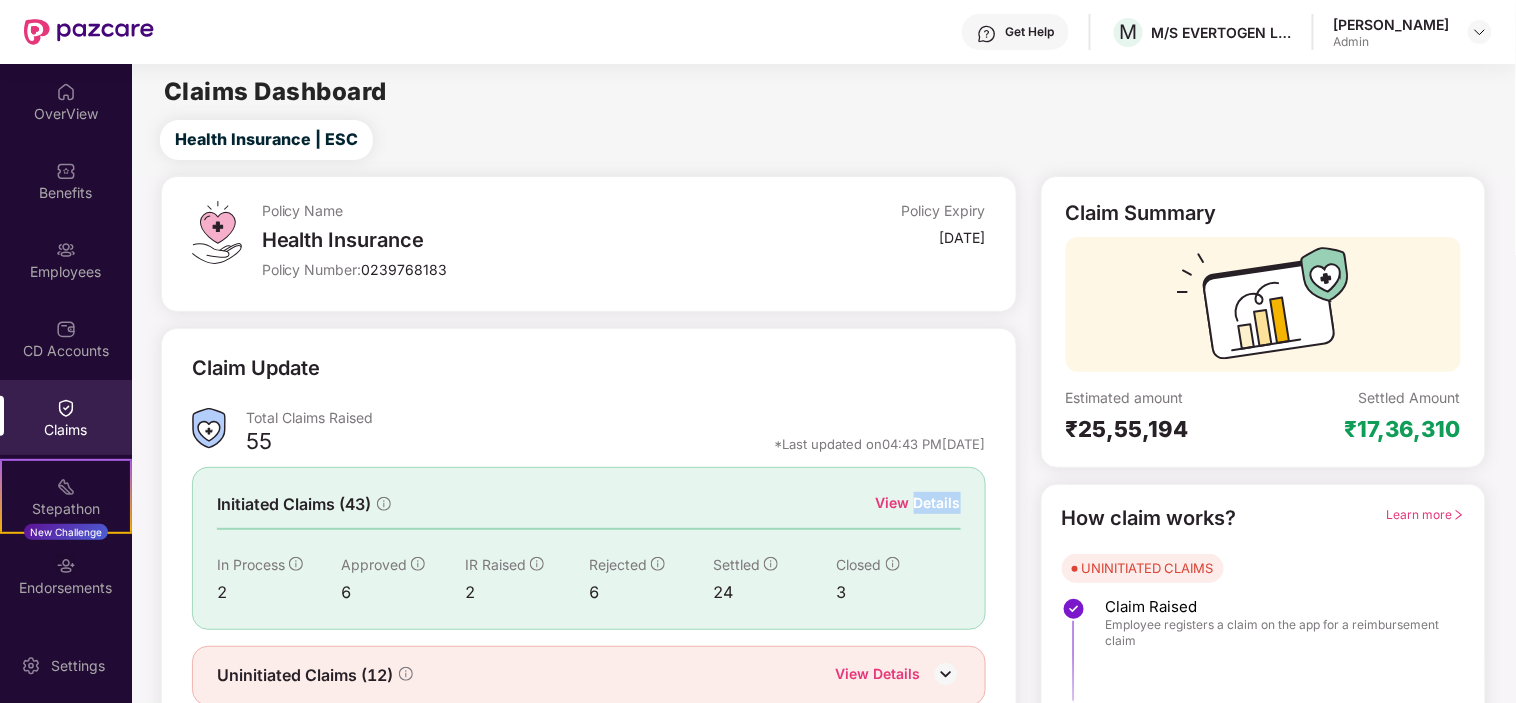 click on "View Details" at bounding box center [918, 503] 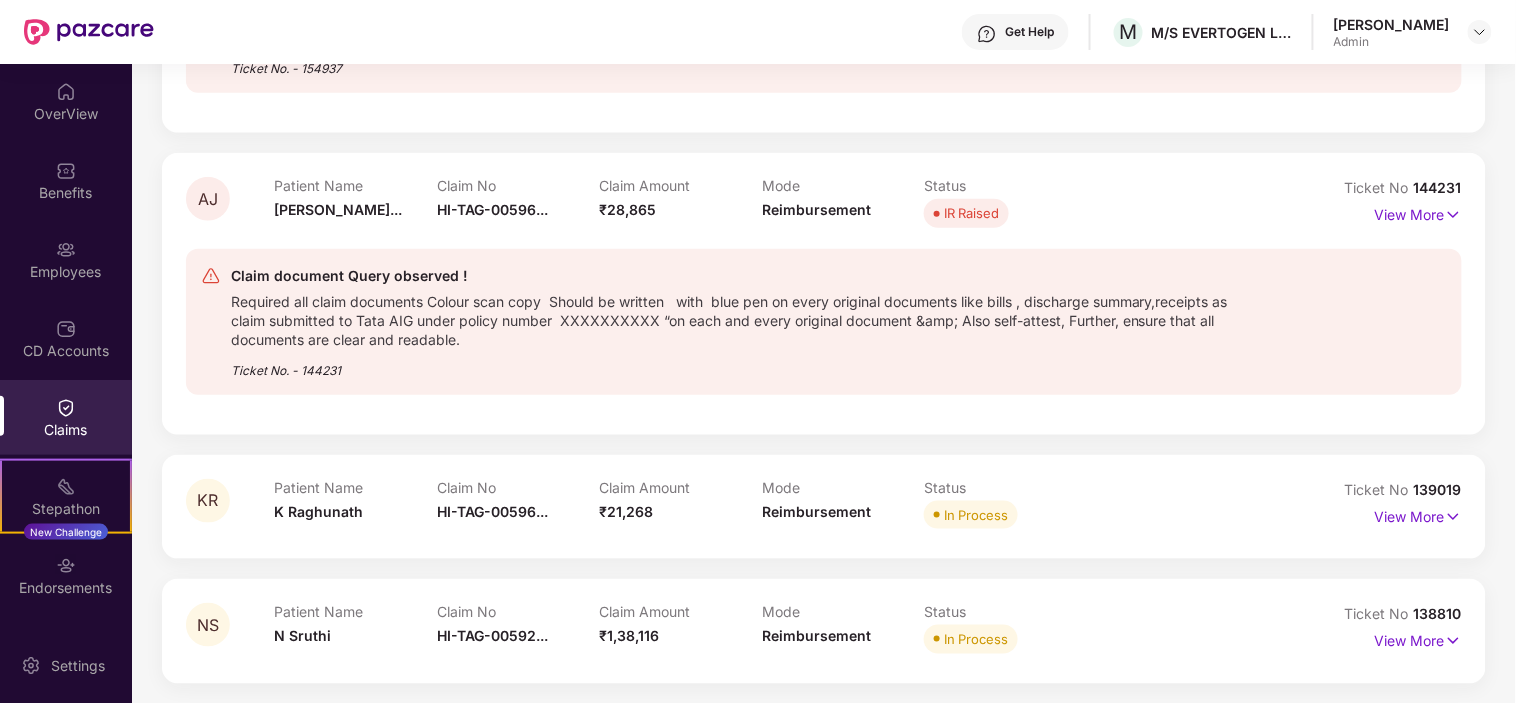 scroll, scrollTop: 0, scrollLeft: 0, axis: both 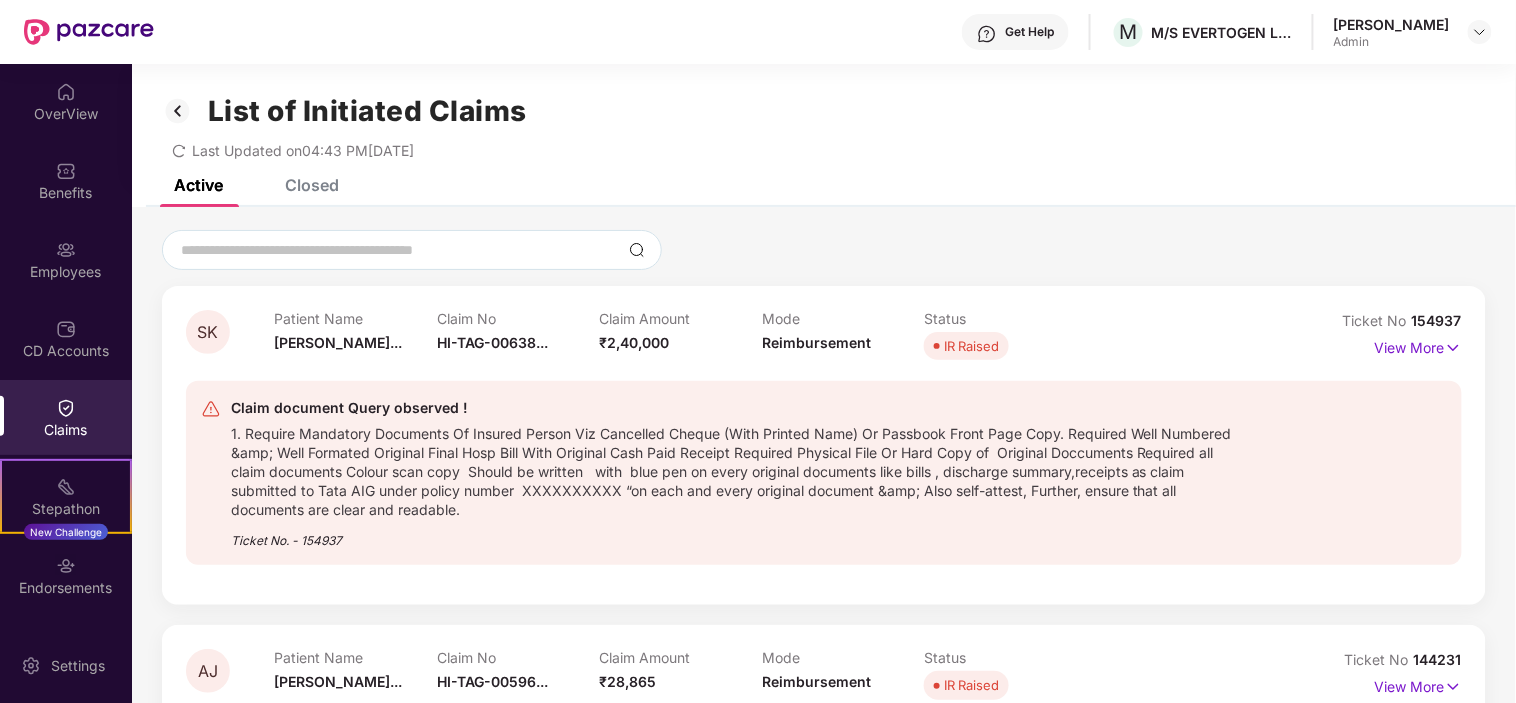 click on "Closed" at bounding box center (312, 185) 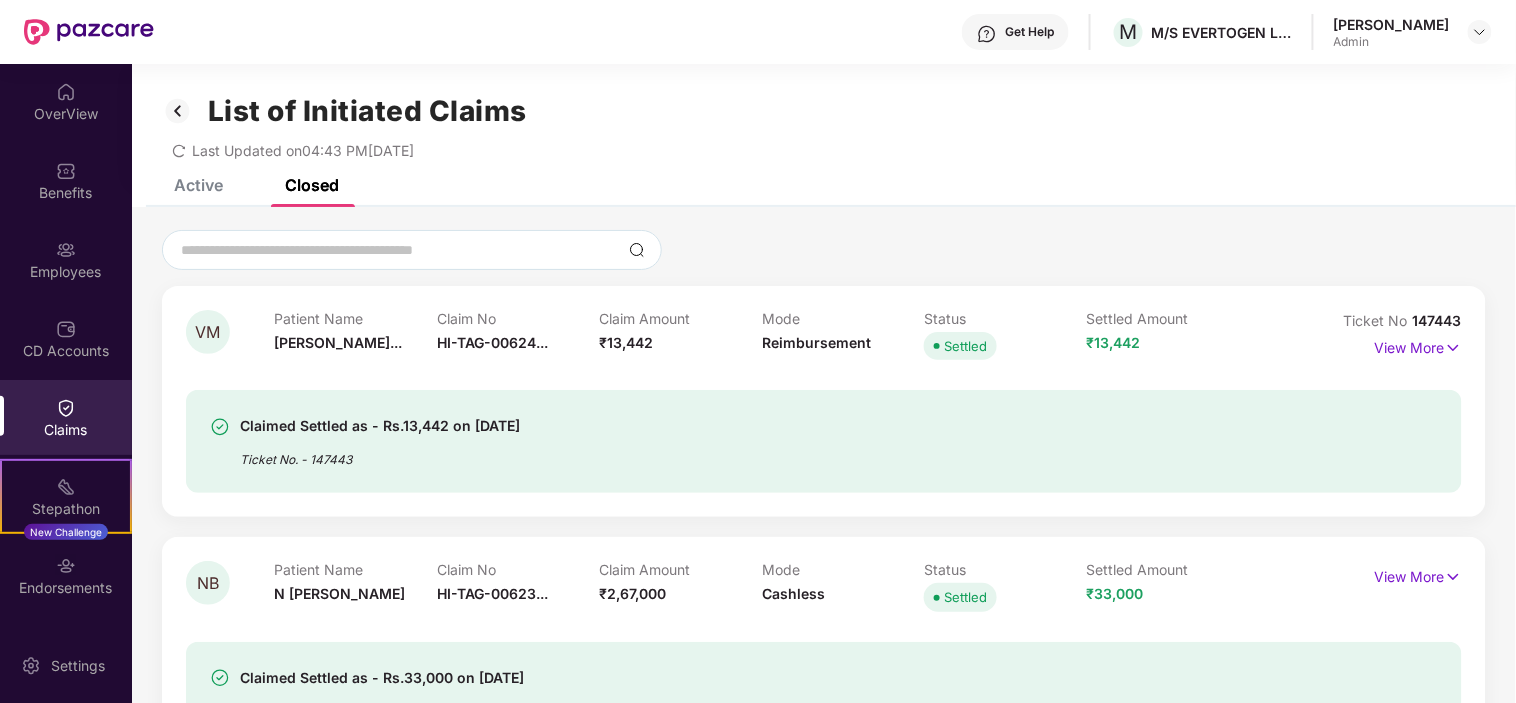click on "Active" at bounding box center (198, 185) 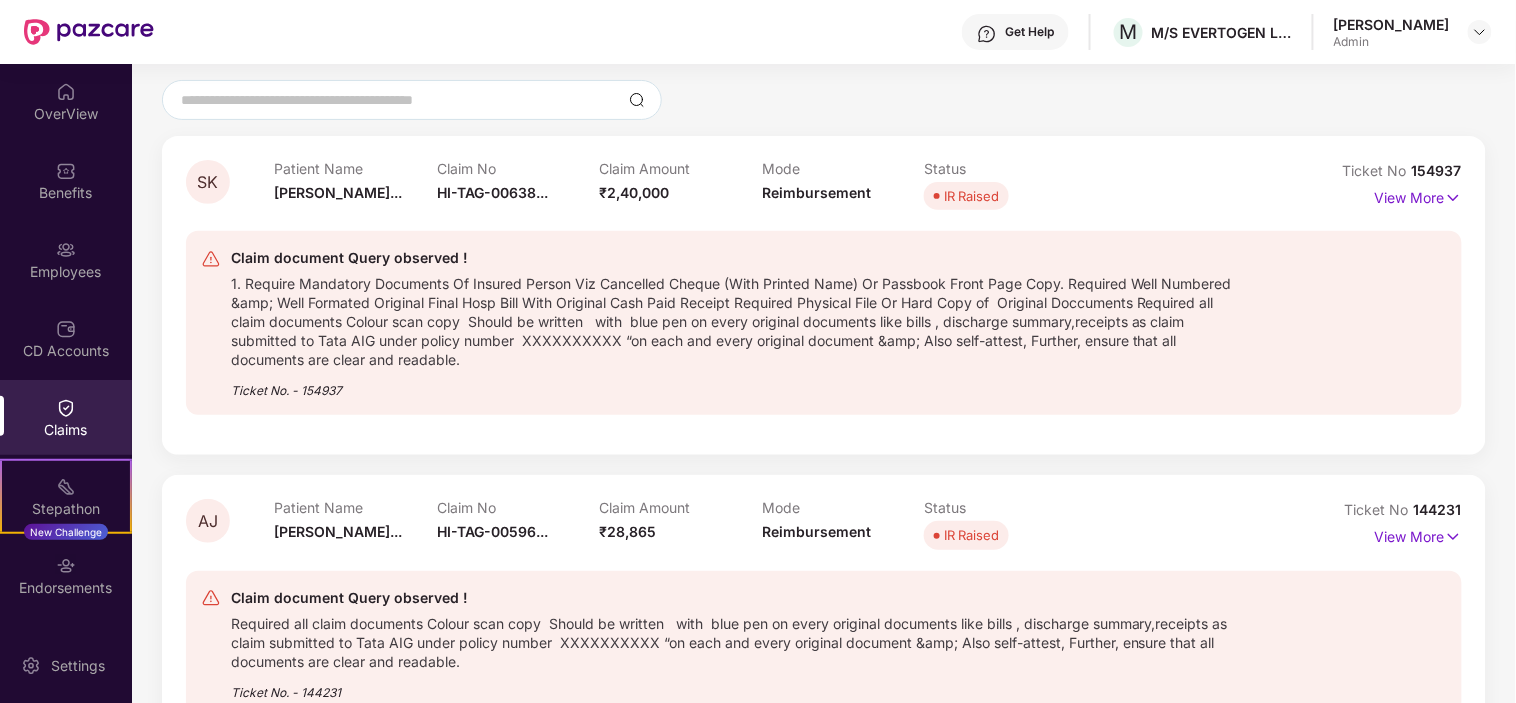 scroll, scrollTop: 111, scrollLeft: 0, axis: vertical 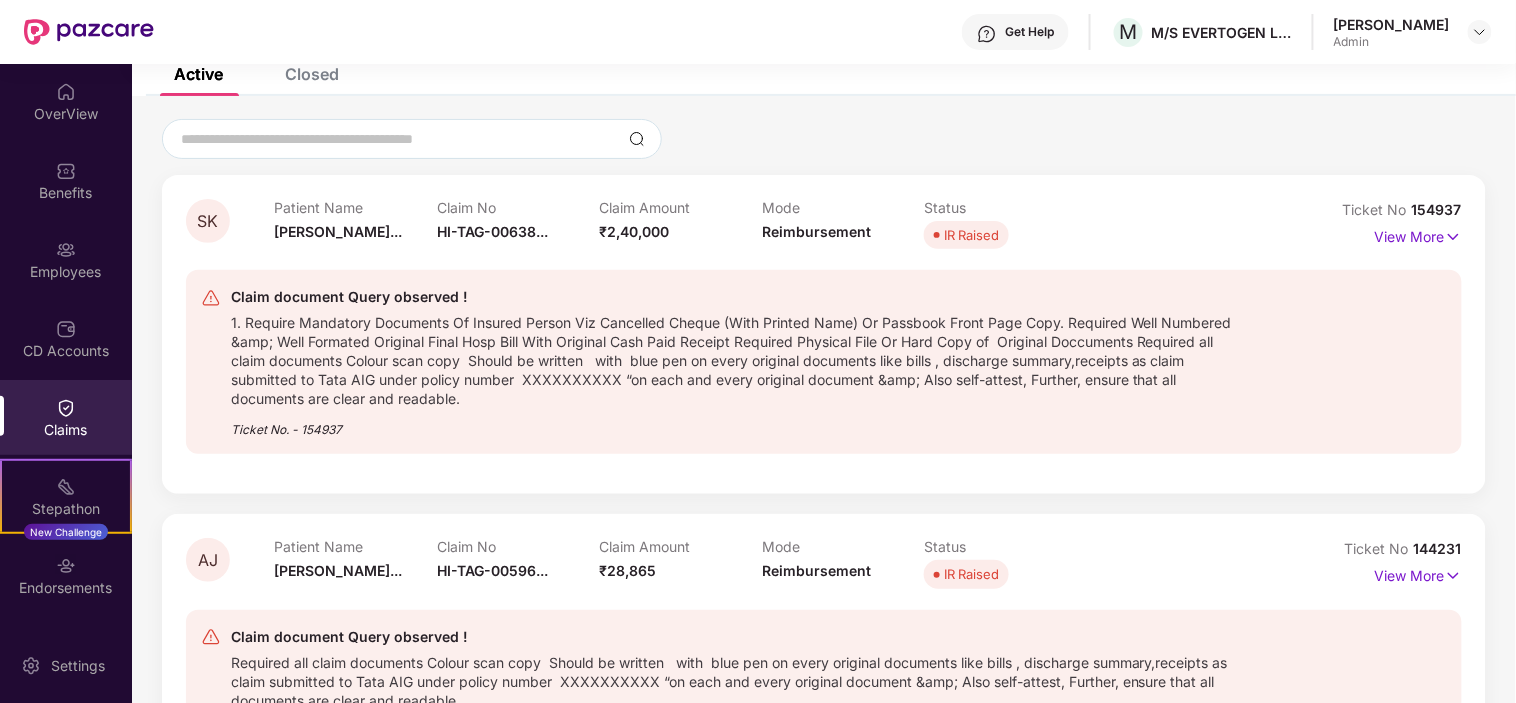 click on "Closed" at bounding box center [312, 74] 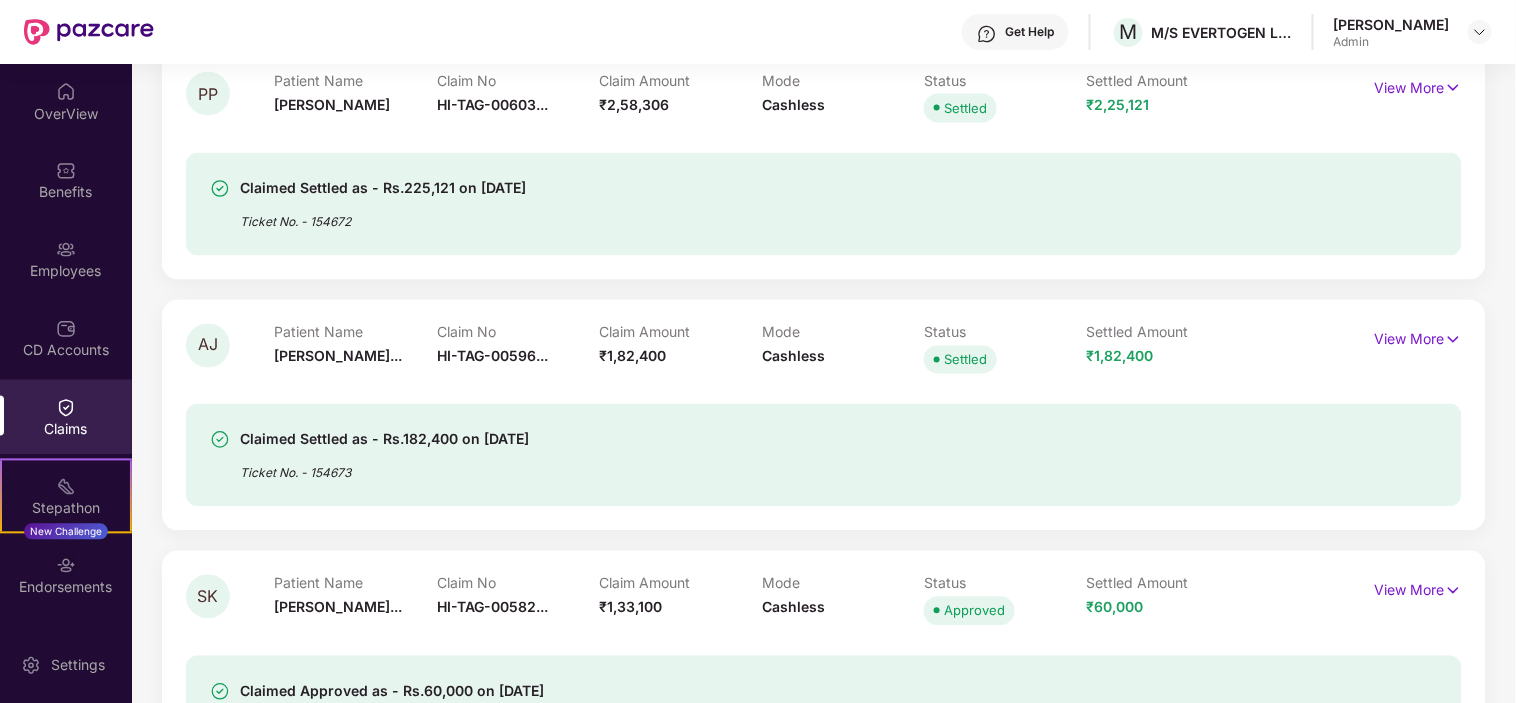 scroll, scrollTop: 1000, scrollLeft: 0, axis: vertical 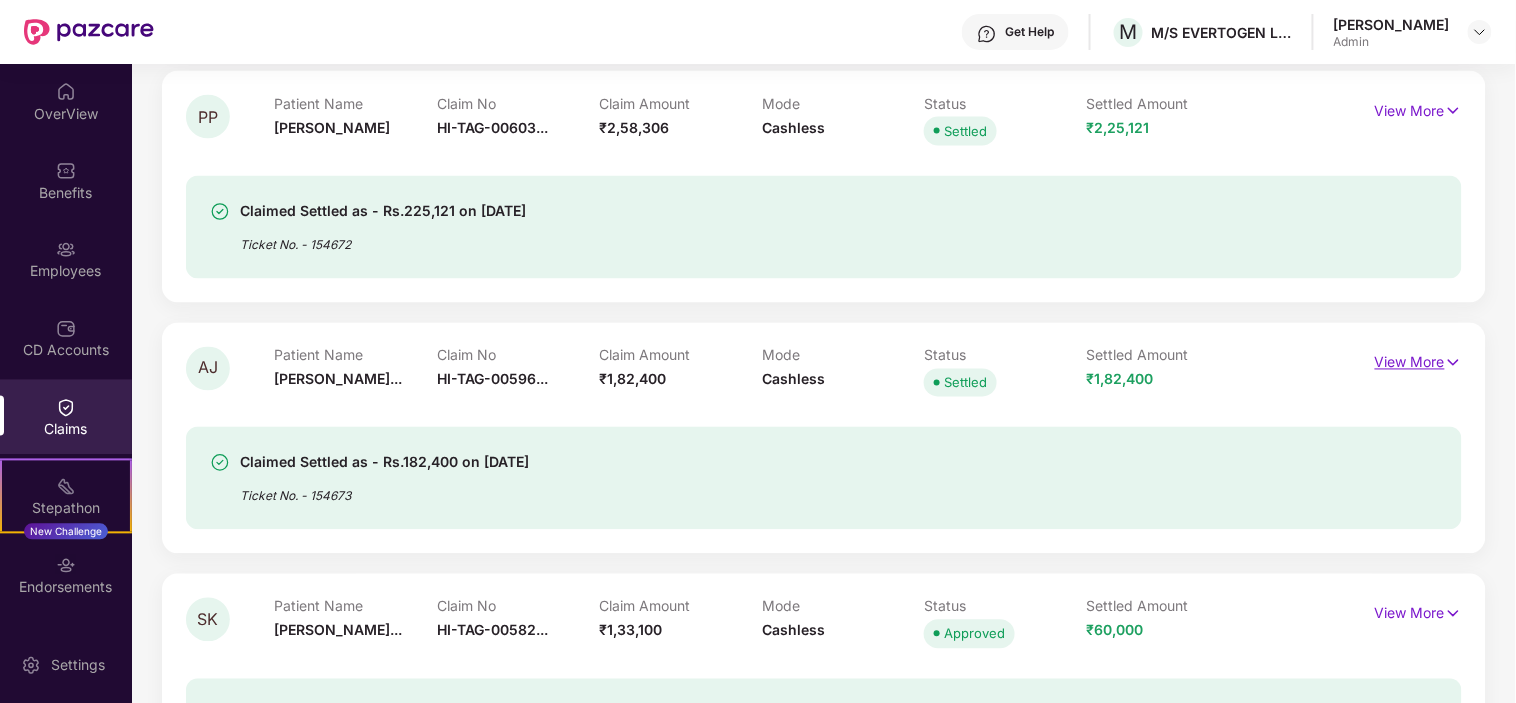 click on "View More" at bounding box center (1418, 360) 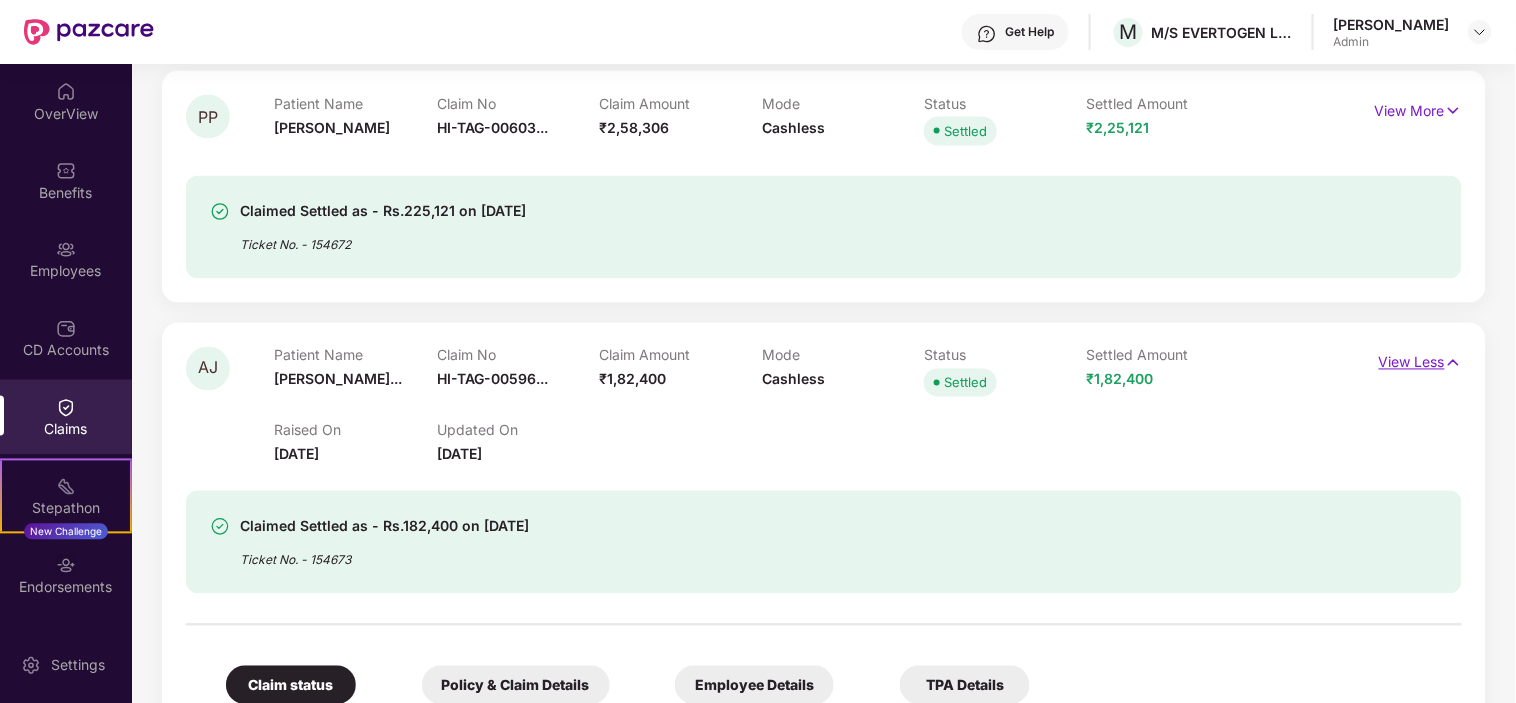 click on "View Less" at bounding box center [1420, 360] 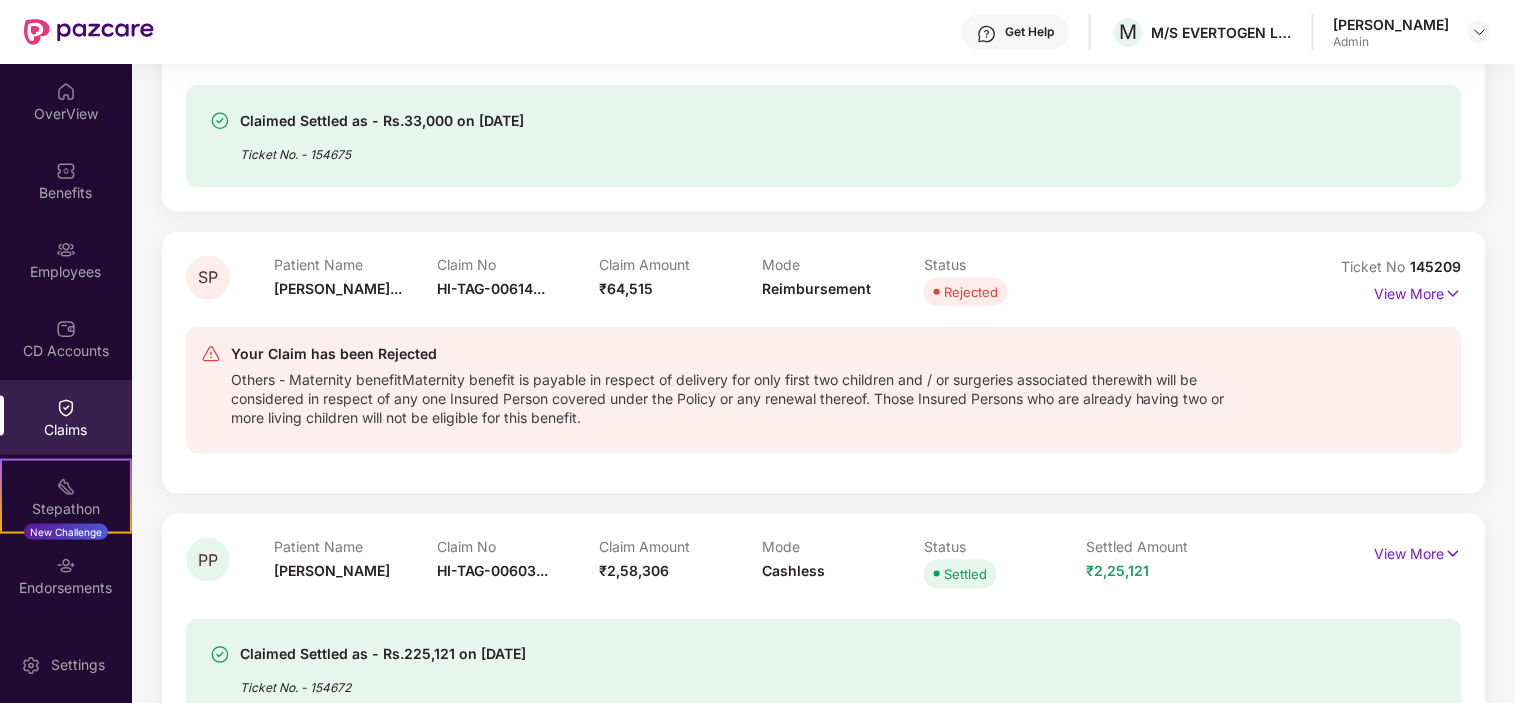 scroll, scrollTop: 555, scrollLeft: 0, axis: vertical 